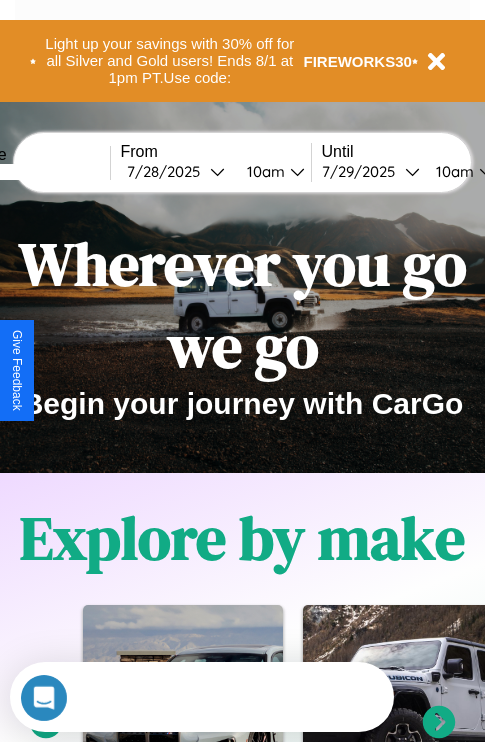 scroll, scrollTop: 0, scrollLeft: 0, axis: both 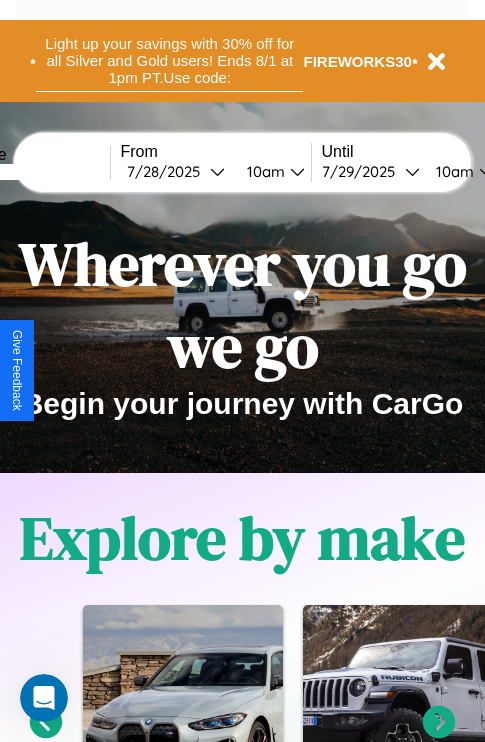 click on "Light up your savings with 30% off for all Silver and Gold users! Ends 8/1 at 1pm PT.  Use code:" at bounding box center [169, 61] 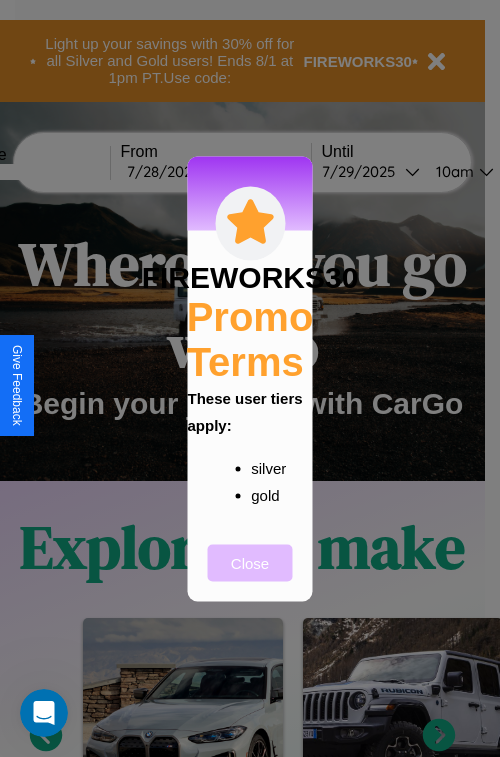 click on "Close" at bounding box center [250, 562] 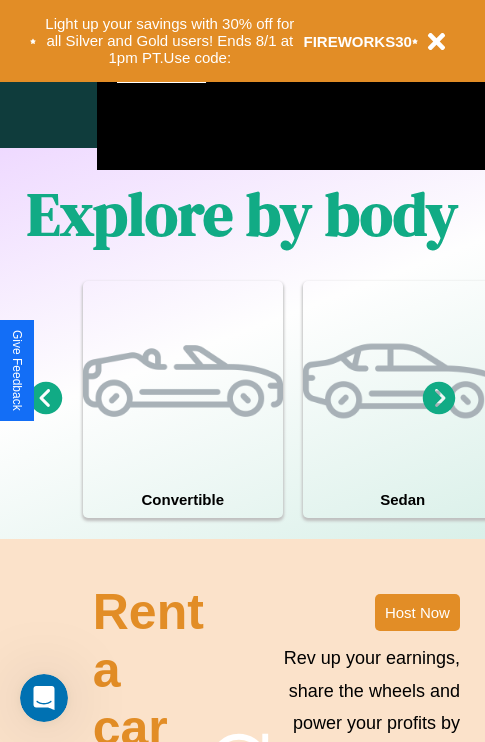 scroll, scrollTop: 1285, scrollLeft: 0, axis: vertical 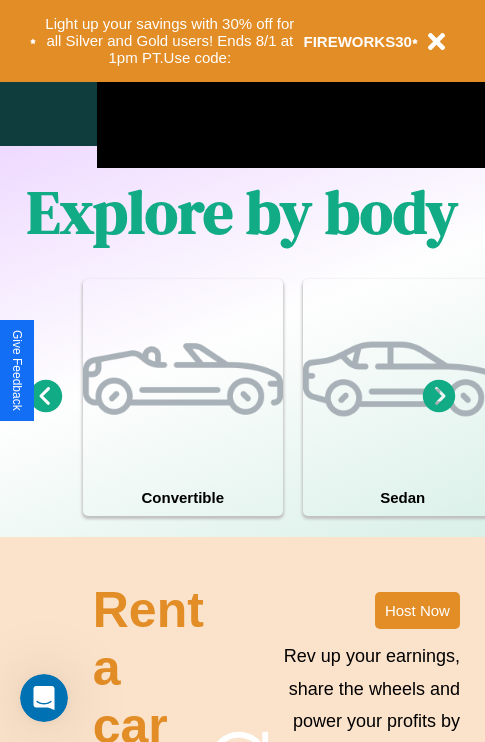 click 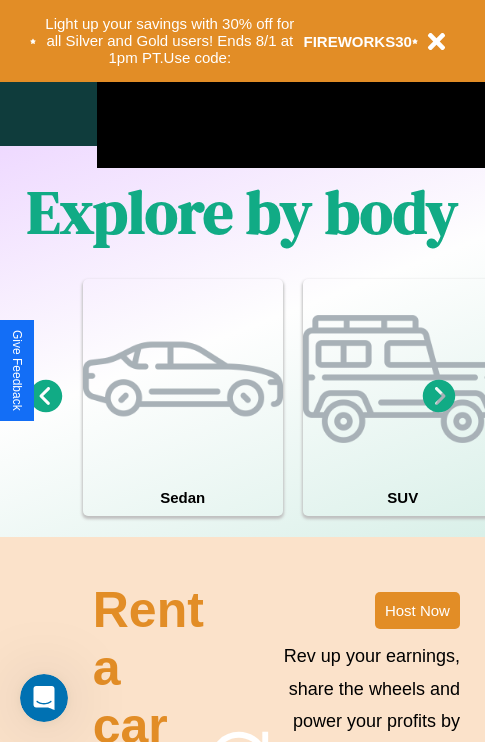click 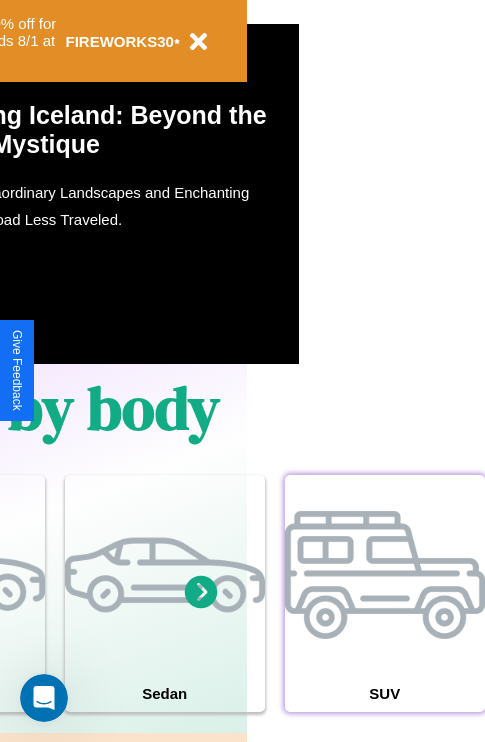 click at bounding box center [385, 575] 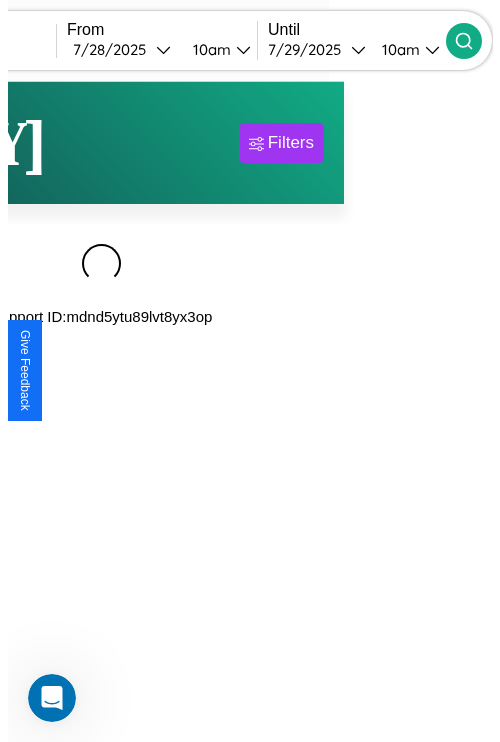 scroll, scrollTop: 0, scrollLeft: 0, axis: both 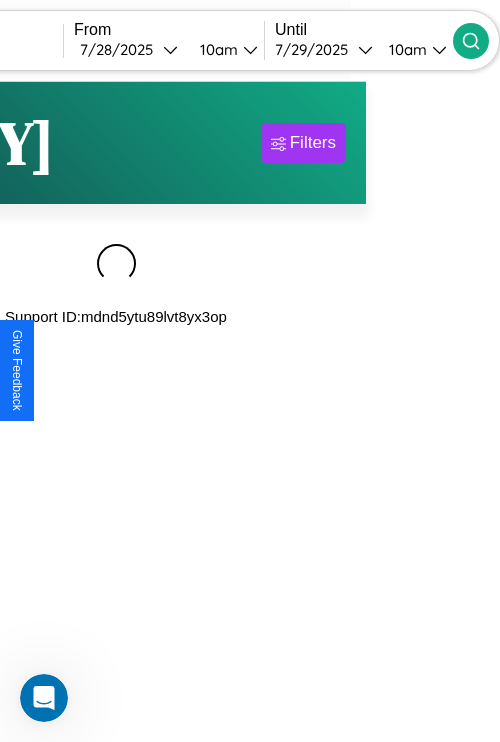 type on "******" 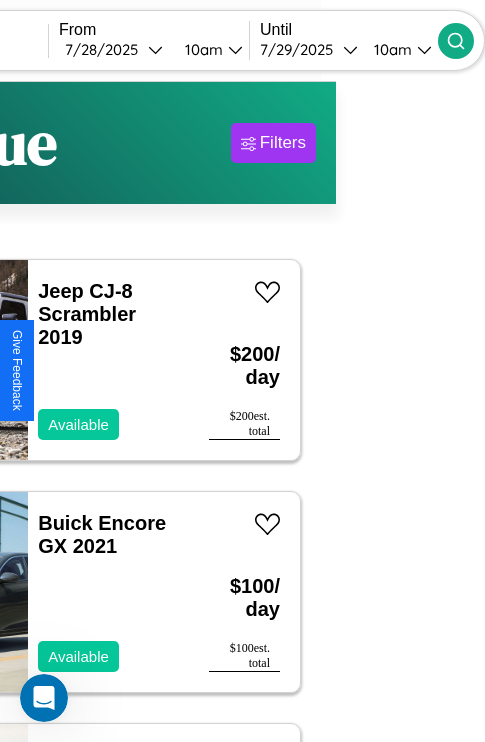 scroll, scrollTop: 95, scrollLeft: 35, axis: both 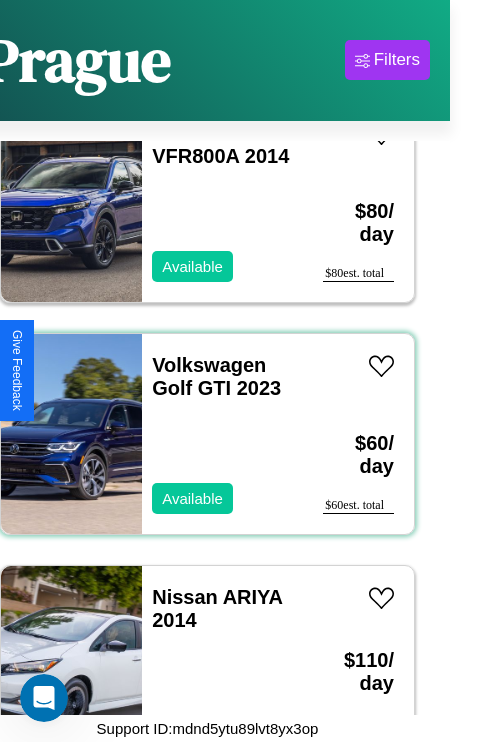 click on "Volkswagen   Golf GTI   2023 Available" at bounding box center [222, 434] 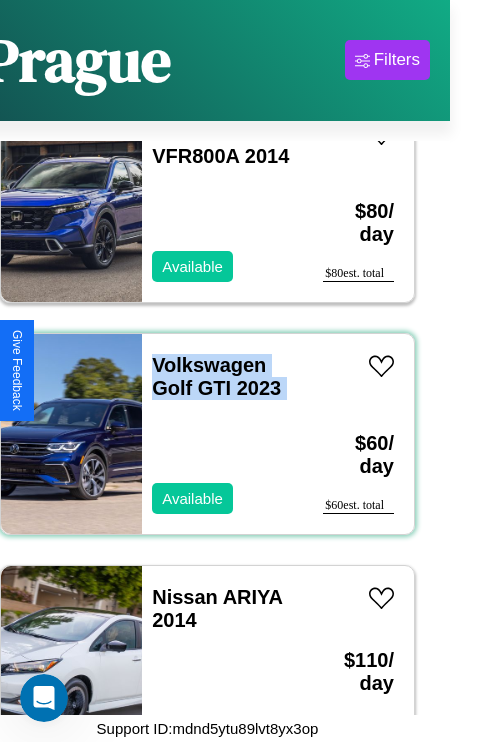 click on "Volkswagen   Golf GTI   2023 Available" at bounding box center [222, 434] 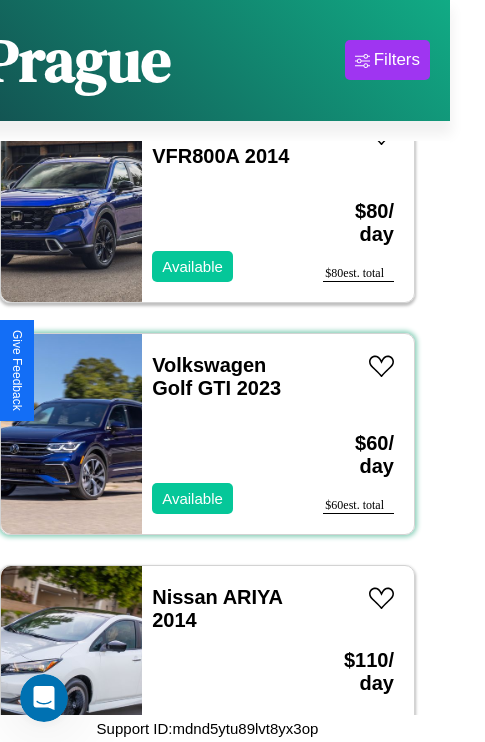 click on "Volkswagen   Golf GTI   2023 Available" at bounding box center [222, 434] 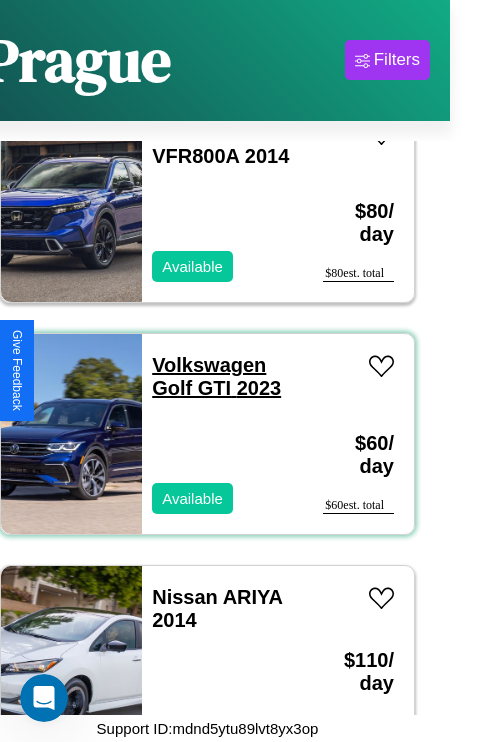 click on "Volkswagen   Golf GTI   2023" at bounding box center [216, 376] 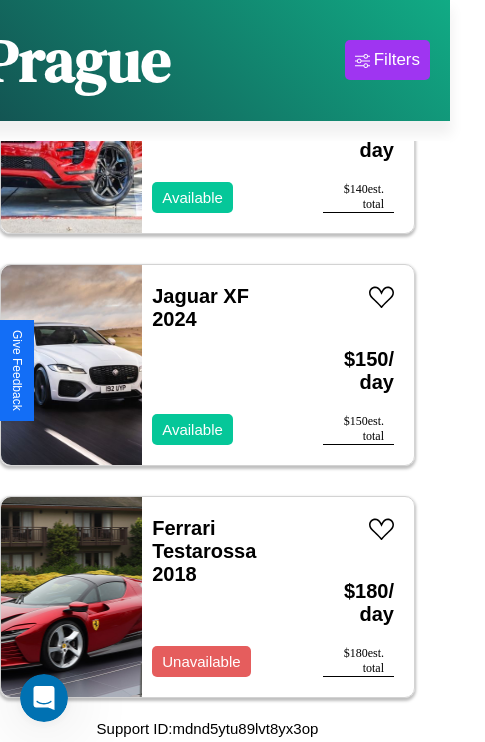 scroll, scrollTop: 5022, scrollLeft: 0, axis: vertical 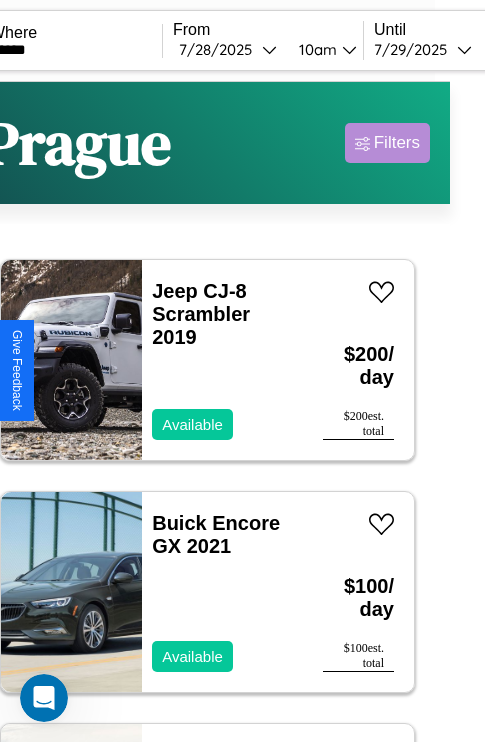 click on "Filters" at bounding box center (397, 143) 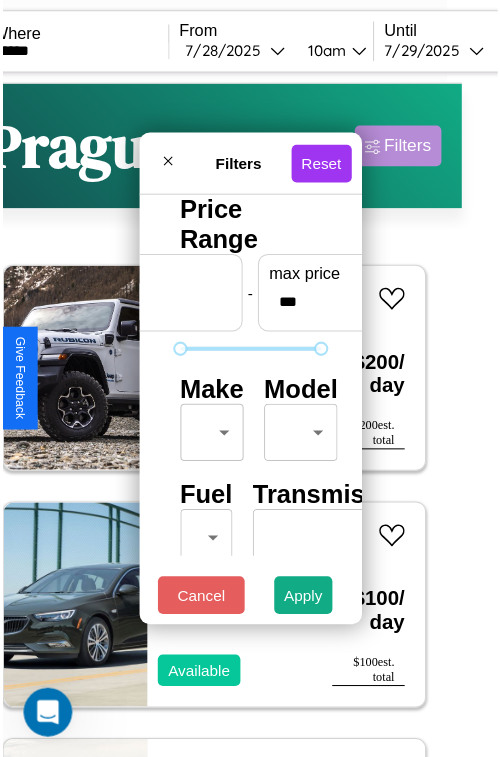 scroll, scrollTop: 59, scrollLeft: 0, axis: vertical 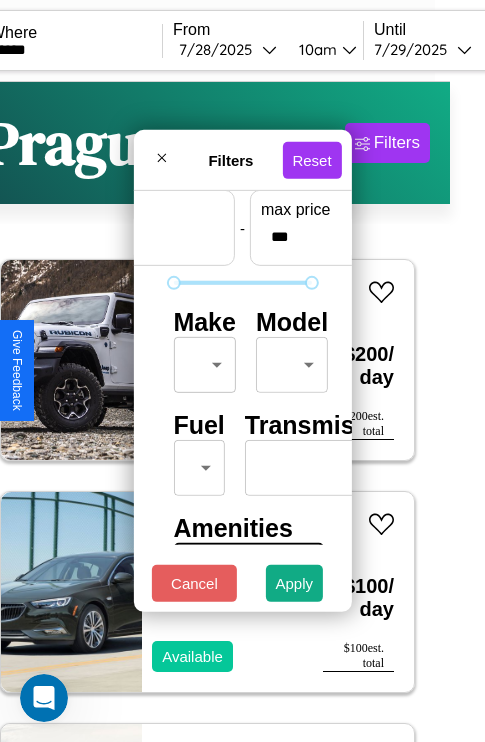 click on "CarGo Where ****** From 7 / 28 / 2025 10am Until 7 / 29 / 2025 10am Become a Host Login Sign Up Prague Filters 24  cars in this area These cars can be picked up in this city. Jeep   CJ-8 Scrambler   2019 Available $ 200  / day $ 200  est. total Buick   Encore GX   2021 Available $ 100  / day $ 100  est. total Dodge   Mirada   2021 Available $ 60  / day $ 60  est. total Mazda   Mazda6   2018 Available $ 130  / day $ 130  est. total Honda   VFR800A   2014 Available $ 80  / day $ 80  est. total Volkswagen   Golf GTI   2023 Available $ 60  / day $ 60  est. total Nissan   ARIYA   2014 Available $ 110  / day $ 110  est. total Chevrolet   Caprice   2021 Available $ 170  / day $ 170  est. total Chrysler   300C   2014 Unavailable $ 100  / day $ 100  est. total Lincoln   Zephyr   2021 Available $ 50  / day $ 50  est. total Chrysler   Neon   2023 Available $ 190  / day $ 190  est. total Lexus   CT   2021 Available $ 160  / day $ 160  est. total Maserati   228   2016 Unavailable $ 170  / day $ 170  est. total   Lagonda" at bounding box center (207, 412) 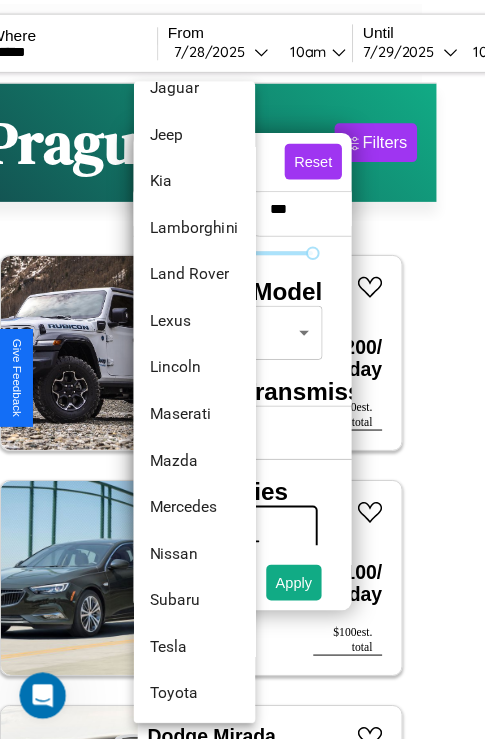 scroll, scrollTop: 1083, scrollLeft: 0, axis: vertical 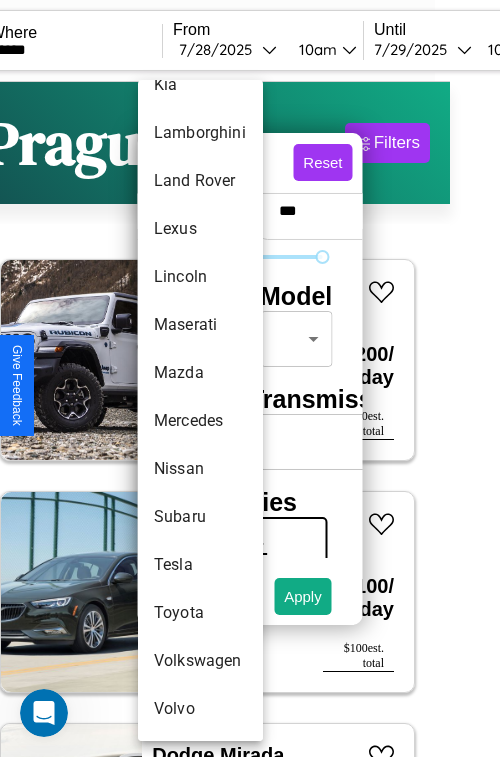 click on "Volvo" at bounding box center [200, 709] 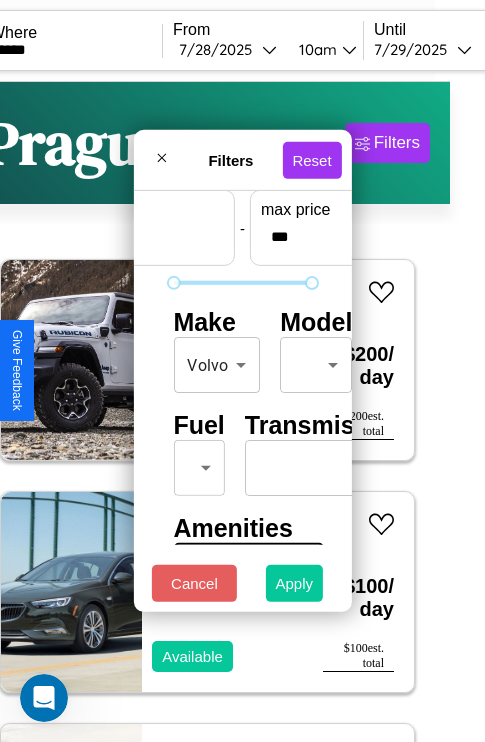 click on "Apply" at bounding box center [295, 583] 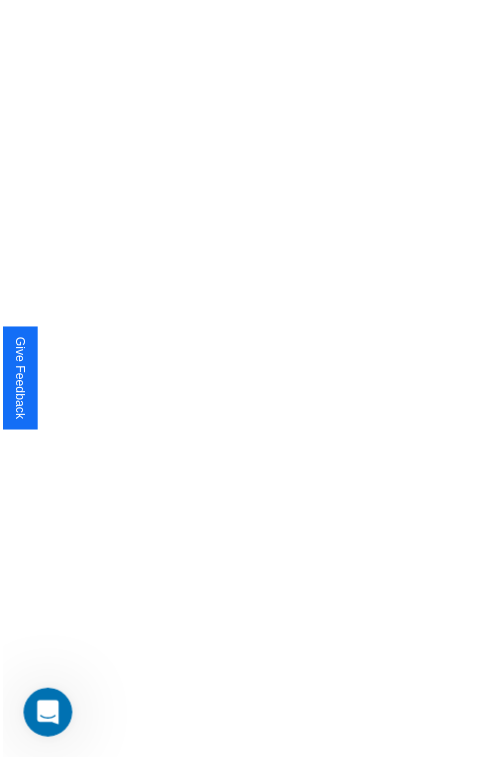 scroll, scrollTop: 0, scrollLeft: 0, axis: both 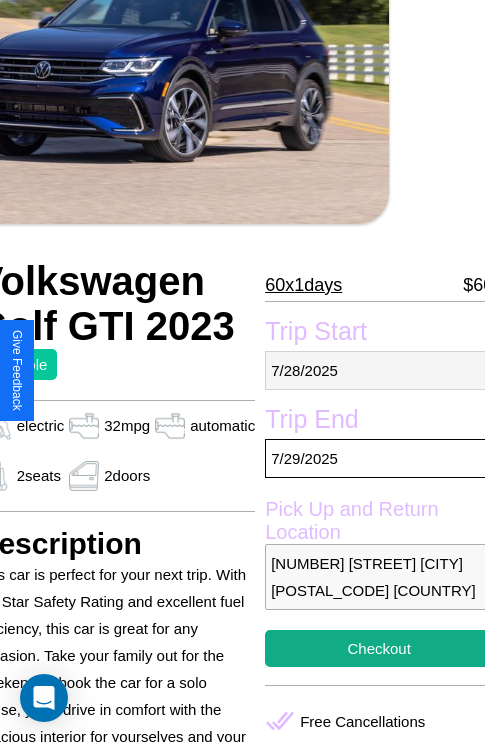 click on "7 / 28 / 2025" at bounding box center (379, 370) 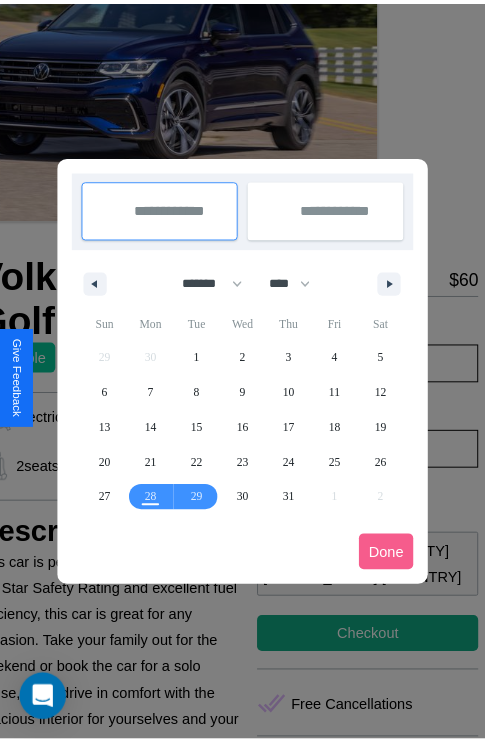 scroll, scrollTop: 0, scrollLeft: 96, axis: horizontal 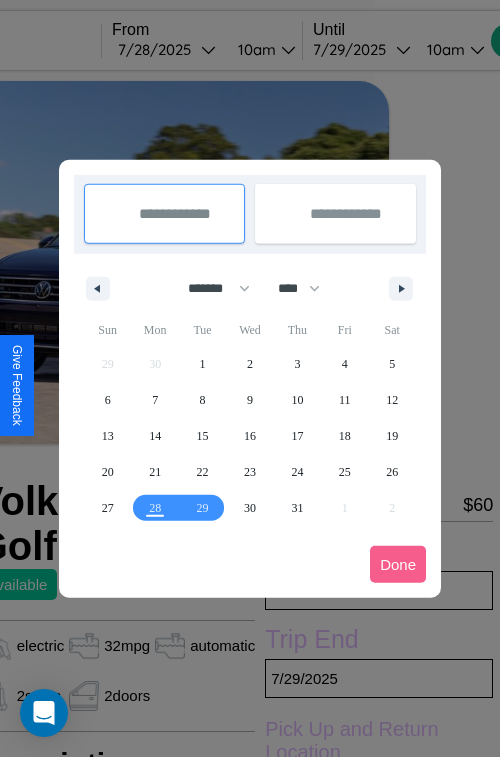 click at bounding box center [250, 378] 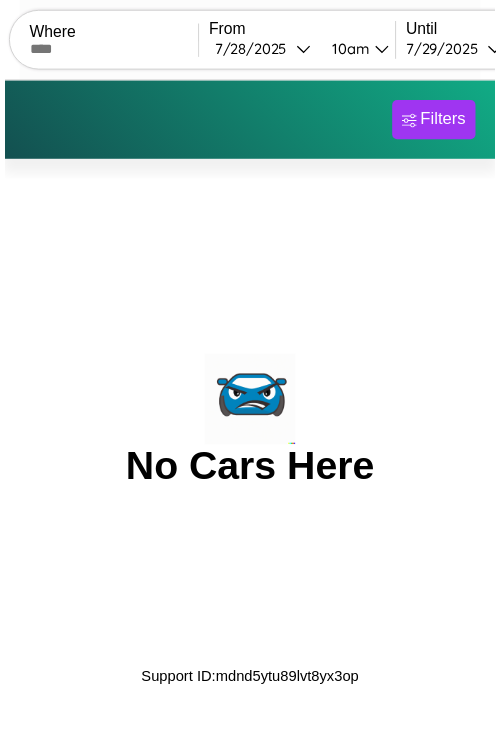 scroll, scrollTop: 0, scrollLeft: 0, axis: both 